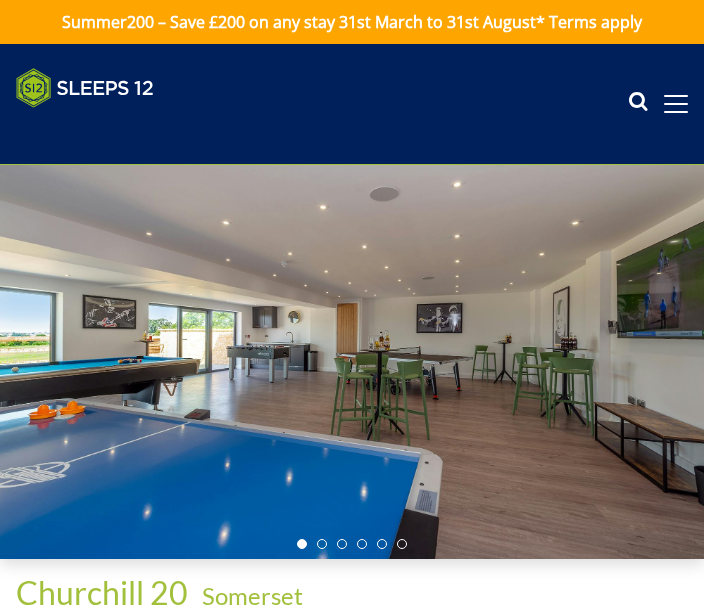 scroll, scrollTop: 0, scrollLeft: 0, axis: both 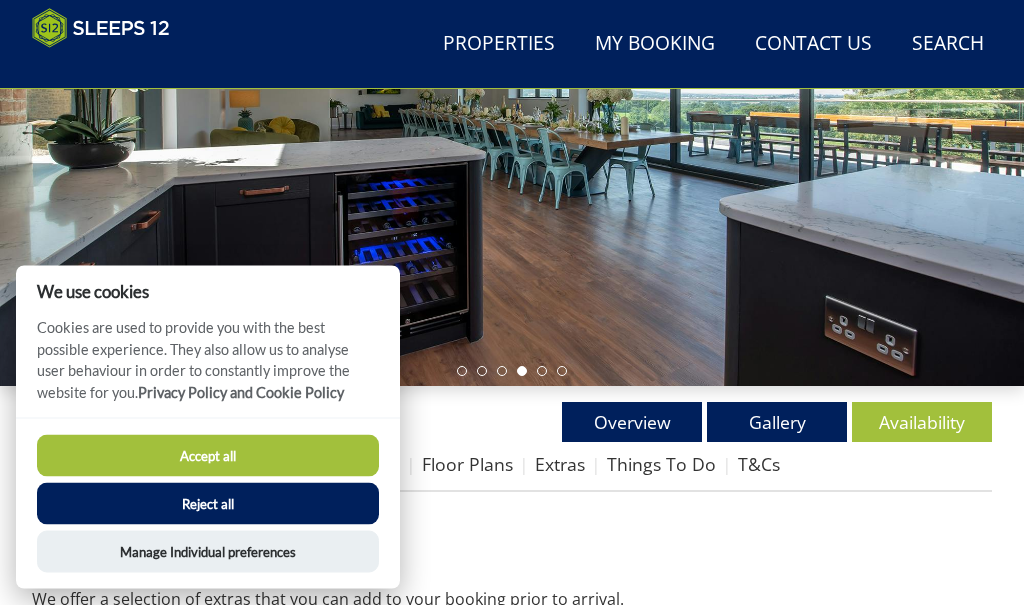click on "Accept all" at bounding box center (208, 456) 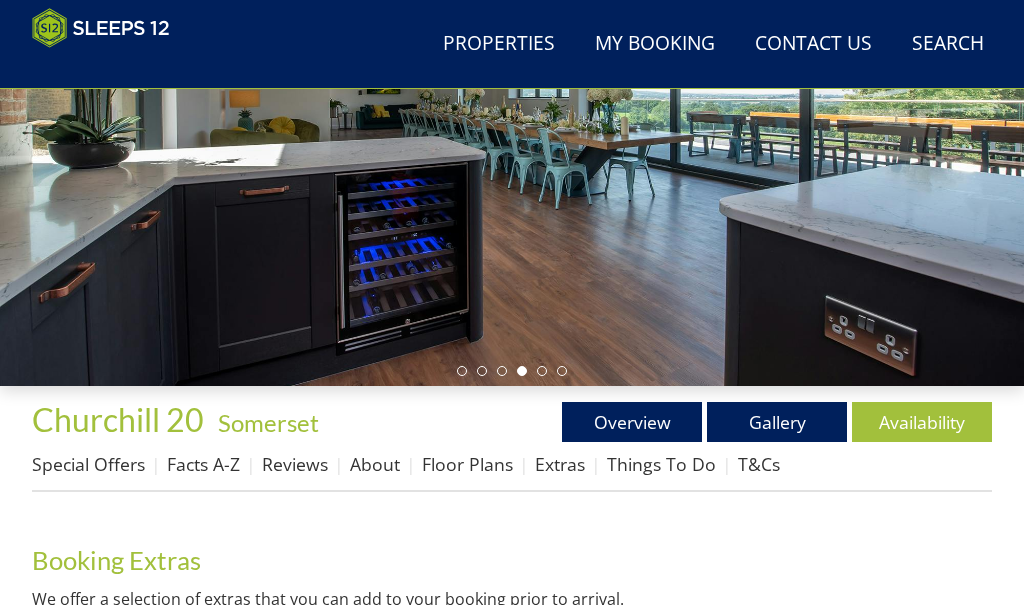 scroll, scrollTop: 320, scrollLeft: 0, axis: vertical 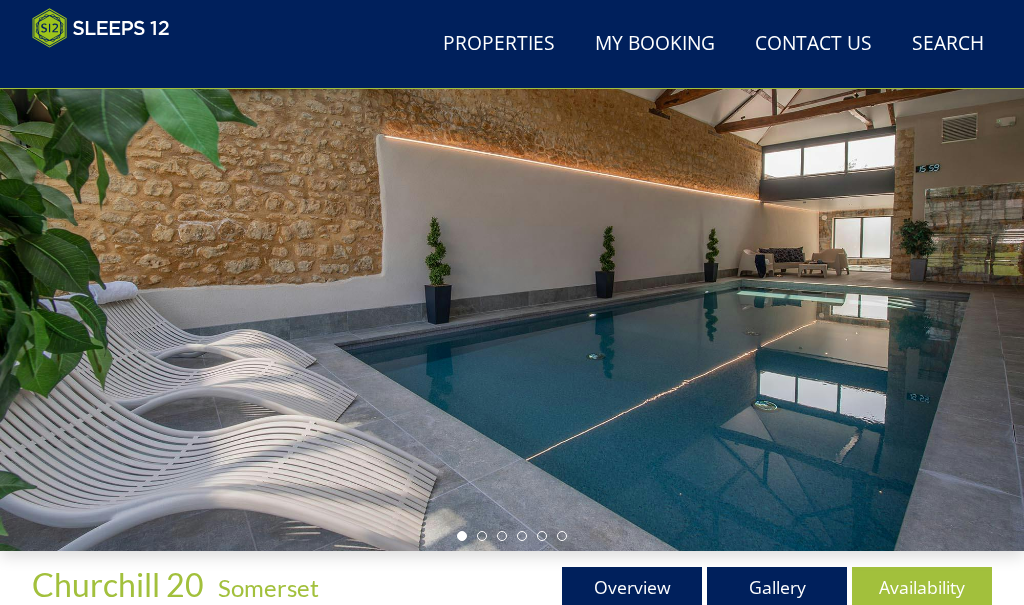 click at bounding box center (512, 264) 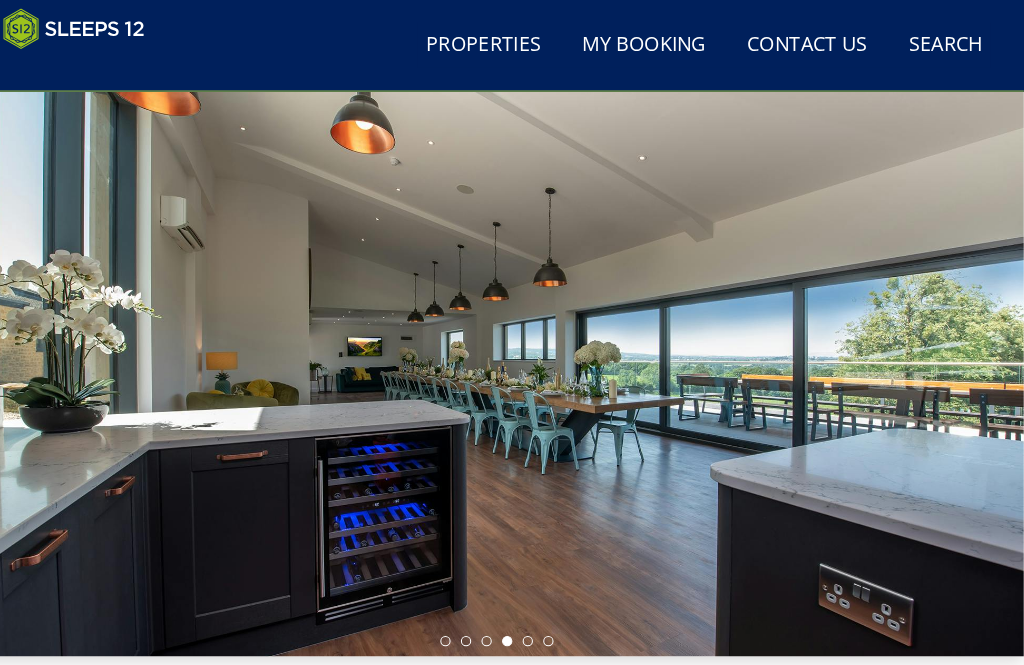 scroll, scrollTop: 99, scrollLeft: 0, axis: vertical 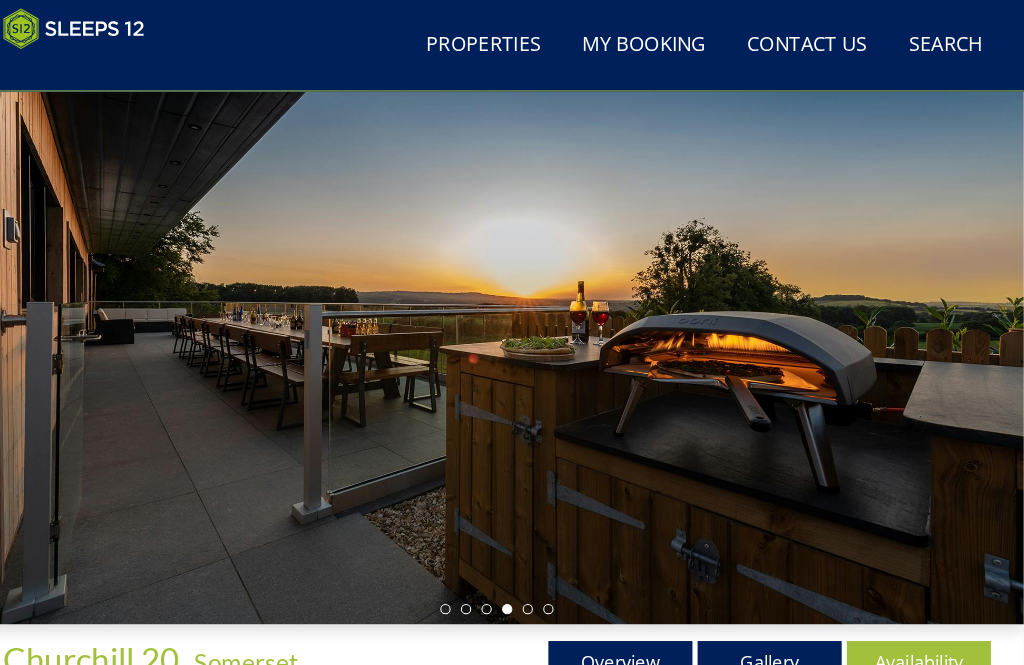 click on "Properties" at bounding box center (499, 44) 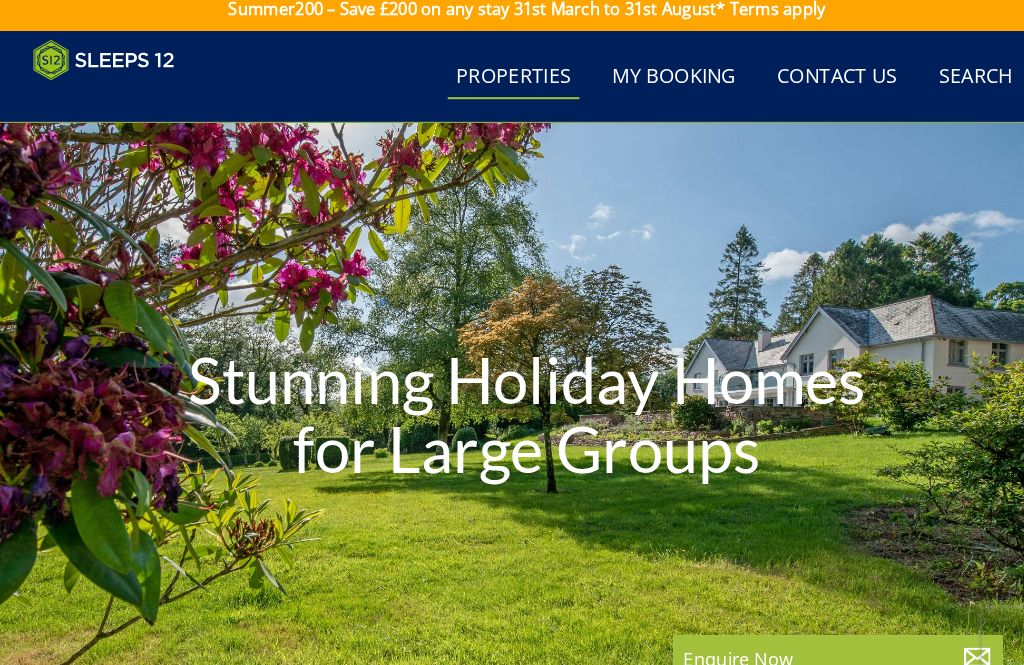 scroll, scrollTop: 0, scrollLeft: 0, axis: both 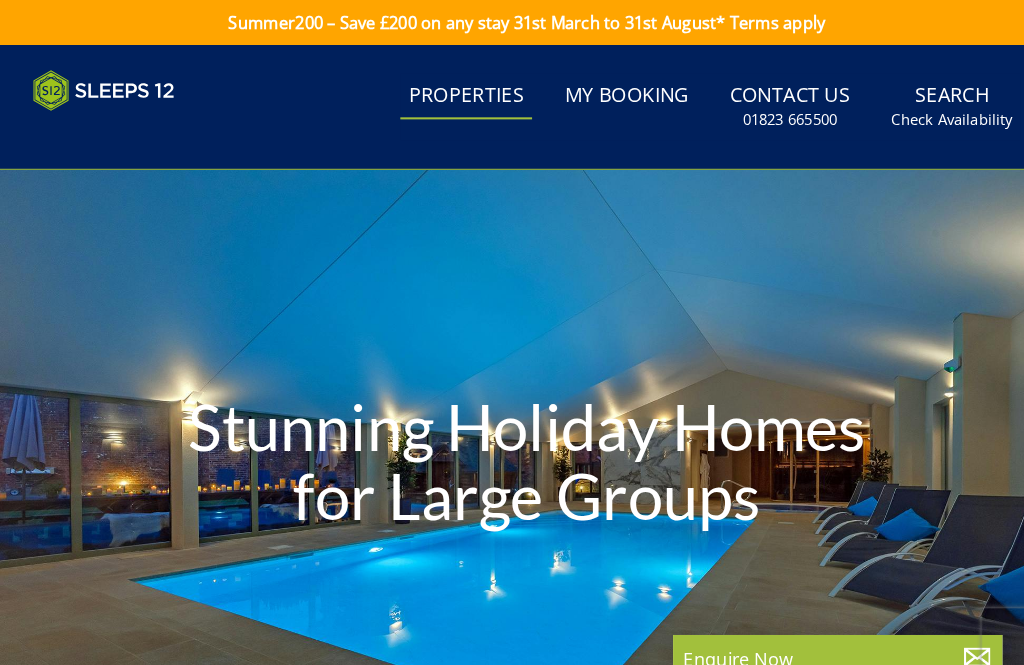 click on "Properties" at bounding box center [453, 93] 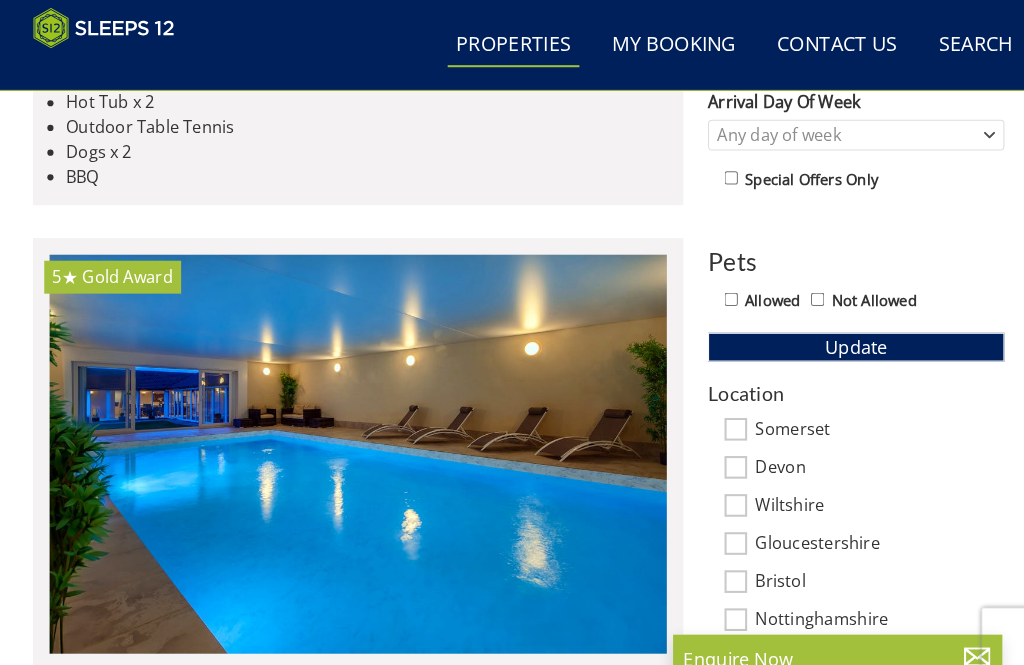 scroll, scrollTop: 906, scrollLeft: 0, axis: vertical 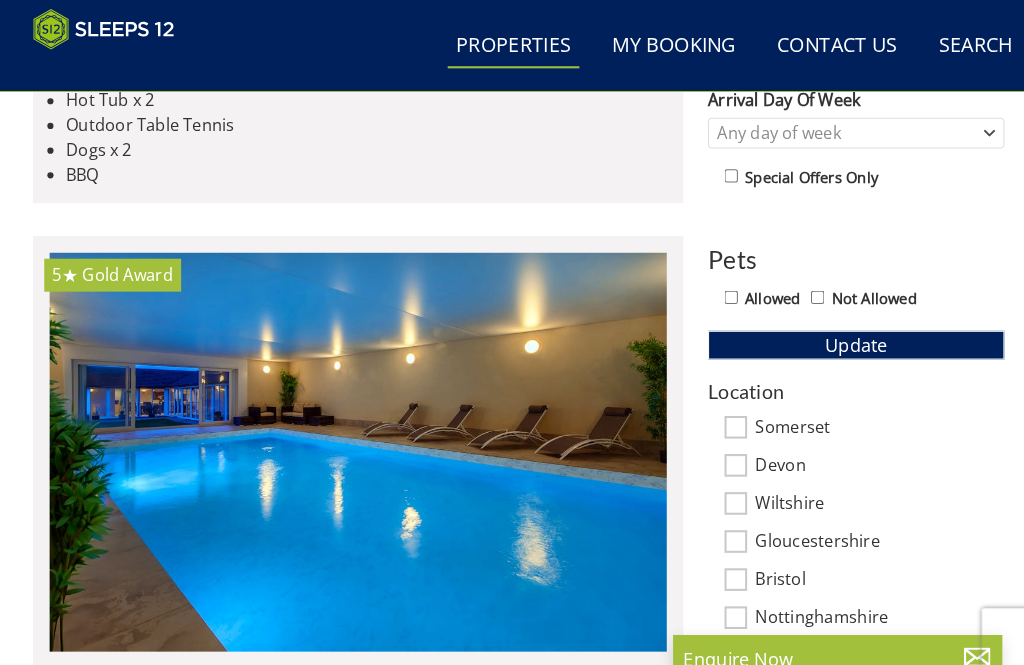 click on "Wiltshire" at bounding box center (855, 490) 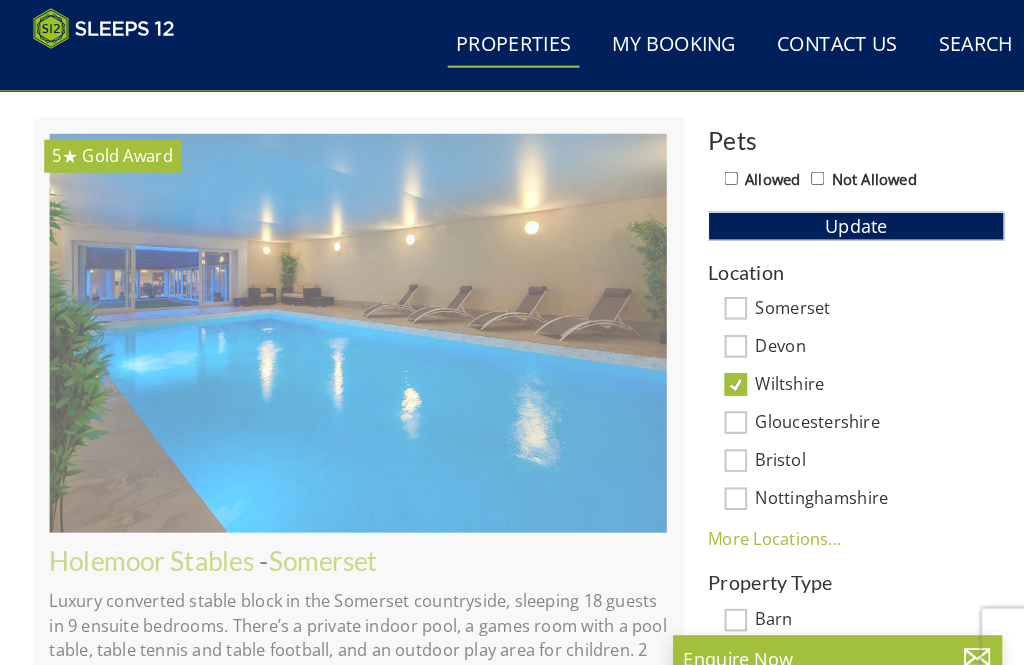 scroll, scrollTop: 1027, scrollLeft: 0, axis: vertical 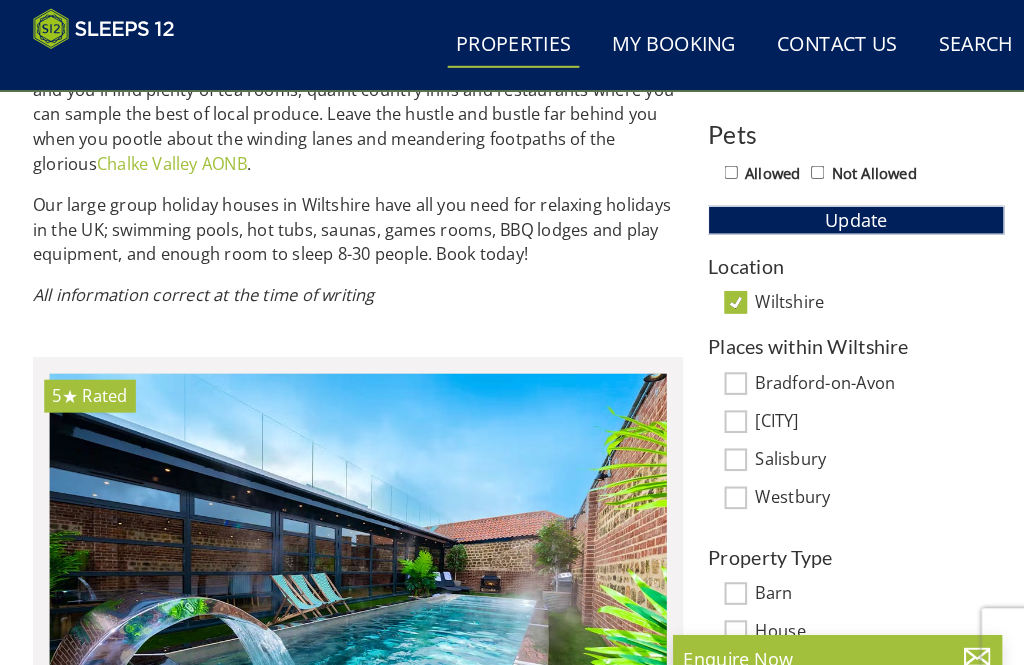 click on "Melksham" at bounding box center [855, 411] 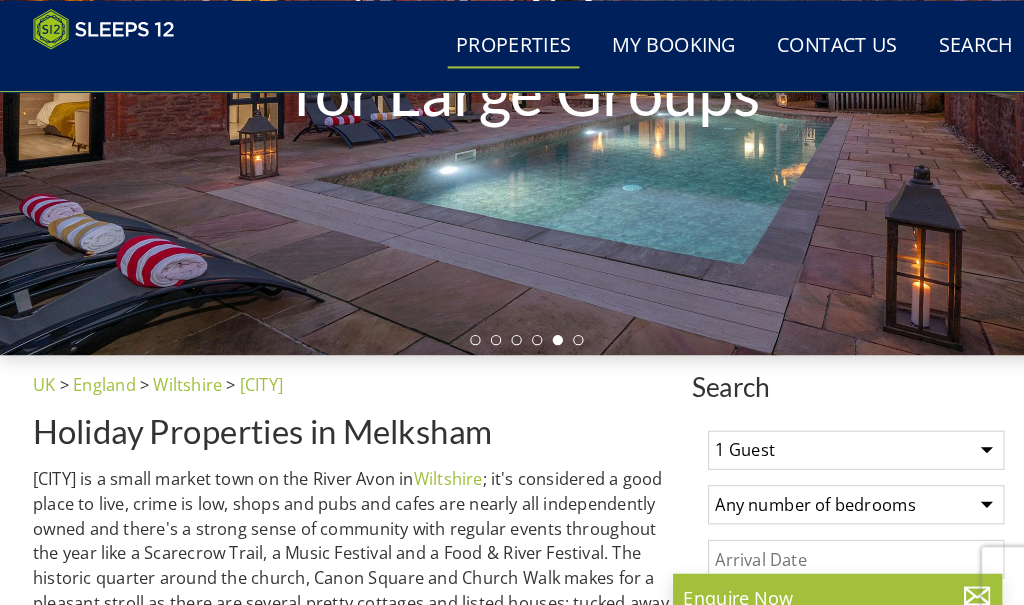 scroll, scrollTop: 360, scrollLeft: 0, axis: vertical 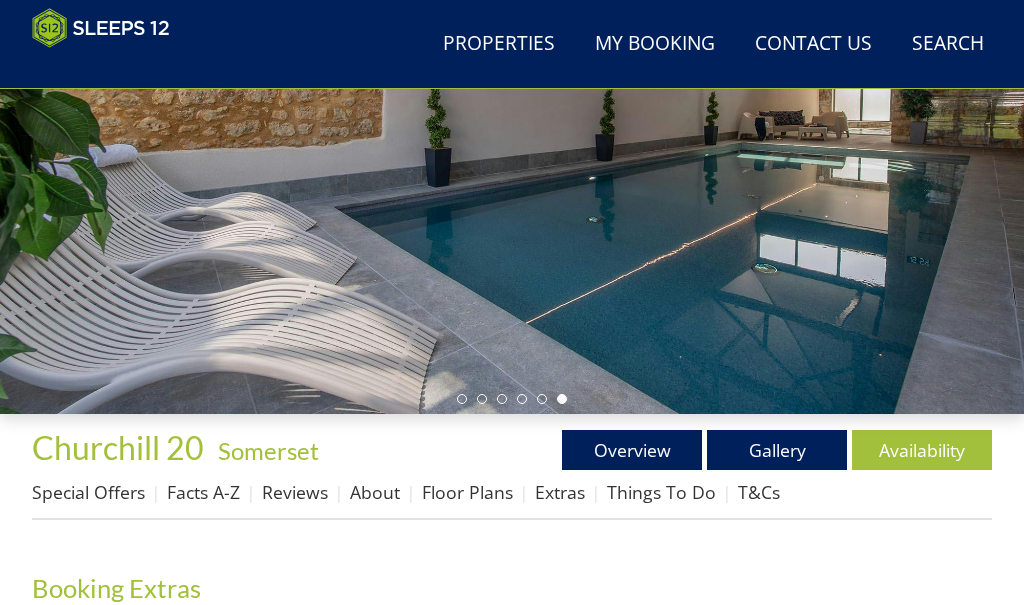 click on "Overview" at bounding box center (632, 450) 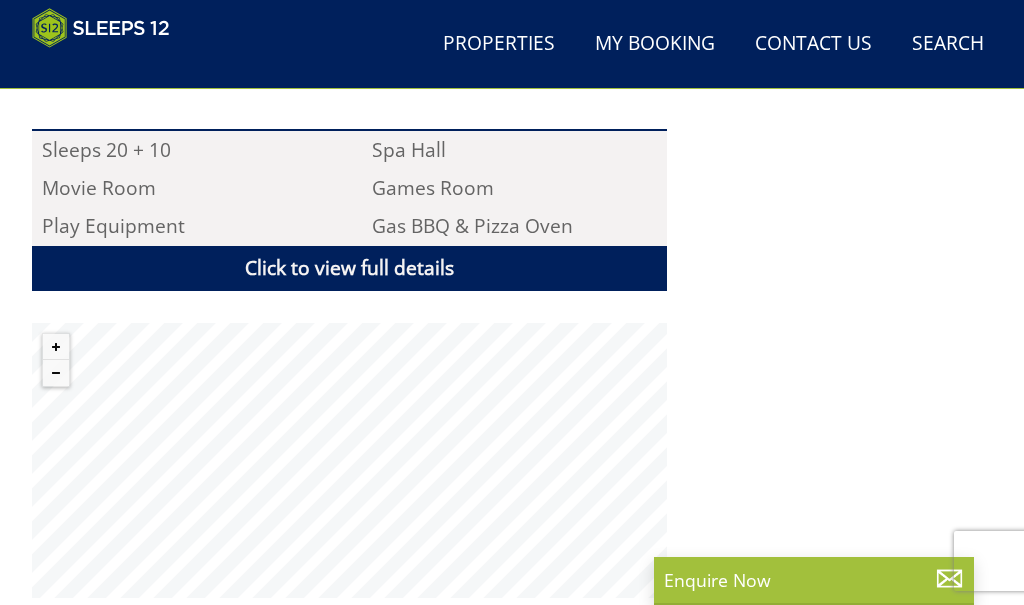 scroll, scrollTop: 1351, scrollLeft: 0, axis: vertical 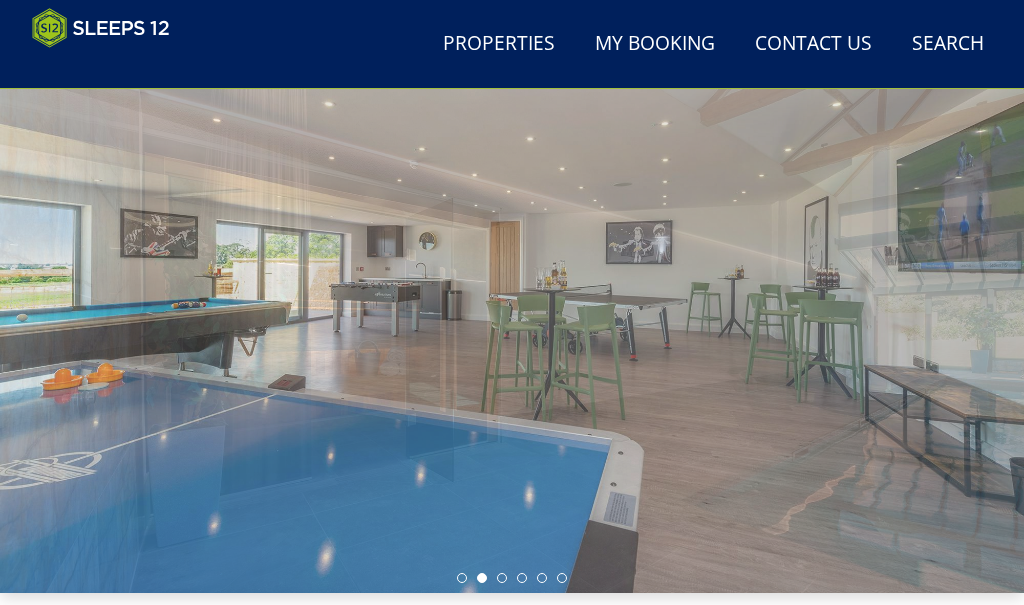click on "Facts A-Z" at bounding box center (203, 671) 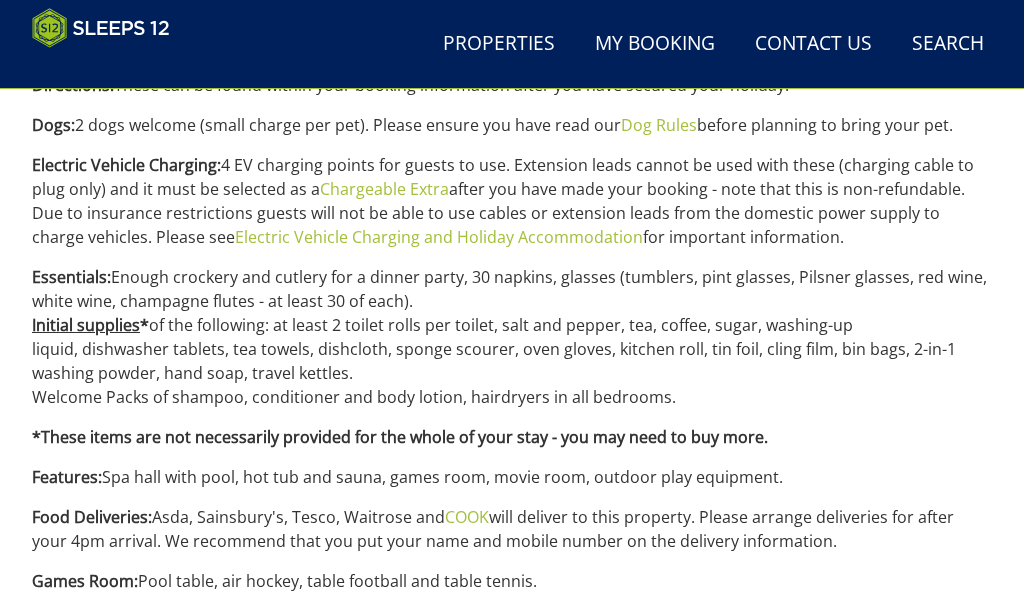 scroll, scrollTop: 1342, scrollLeft: 0, axis: vertical 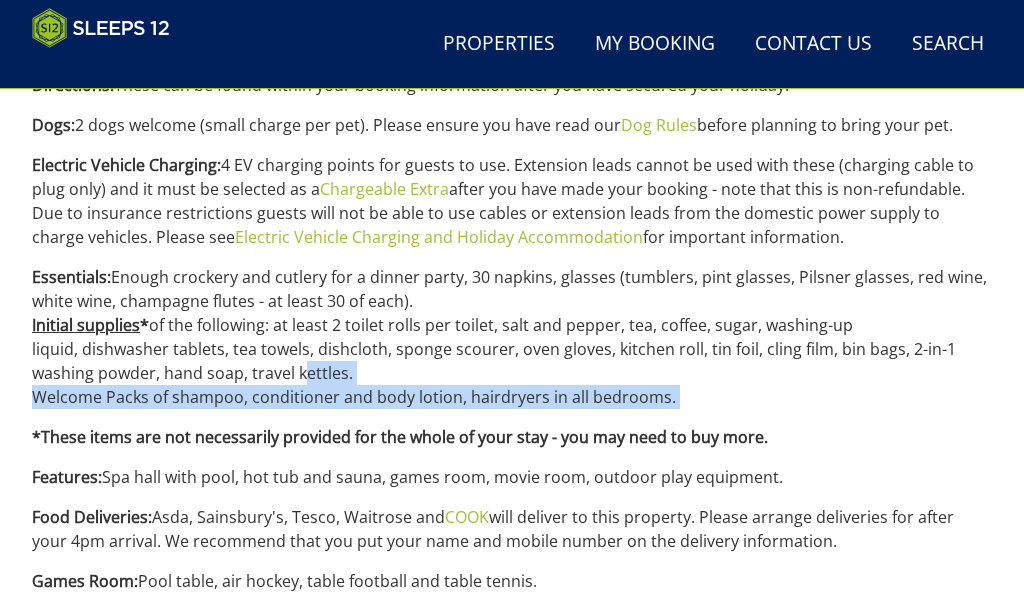 click on "Essentials: Enough crockery and cutlery for a dinner party, 30 napkins, glasses (tumblers, pint glasses, Pilsner glasses, red wine, white wine, champagne flutes - at least 30 of each). Initial supplies * of the following: at least 2 toilet rolls per toilet, salt and pepper, tea, coffee, sugar, washing-up liquid, dishwasher tablets, tea towels, dishcloth, sponge scourer, oven gloves, kitchen roll, tin foil, cling film, bin bags, 2-in-1 washing powder, hand soap, travel kettles. Welcome Packs of shampoo, conditioner and body lotion, hairdryers in all bedrooms." at bounding box center [512, 337] 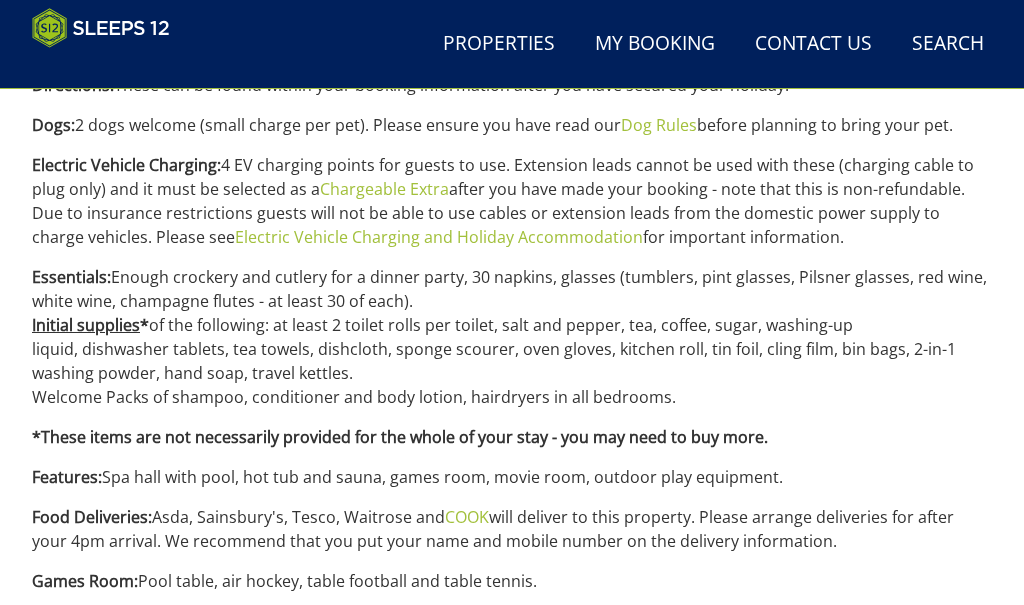 click on "*These items are not necessarily provided for the whole of your stay - you may need to buy more." at bounding box center (512, 437) 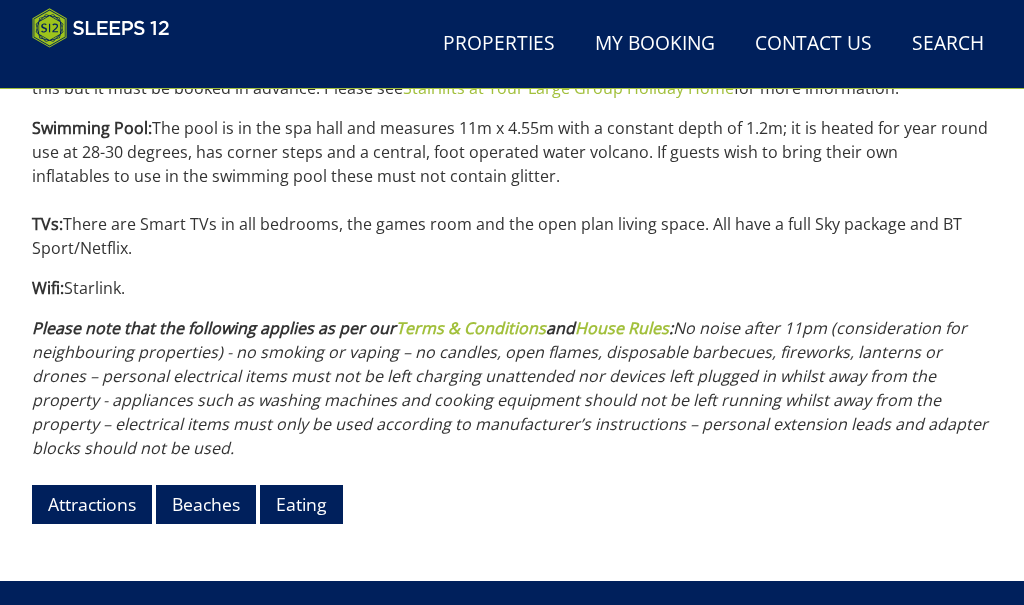 scroll, scrollTop: 2460, scrollLeft: 0, axis: vertical 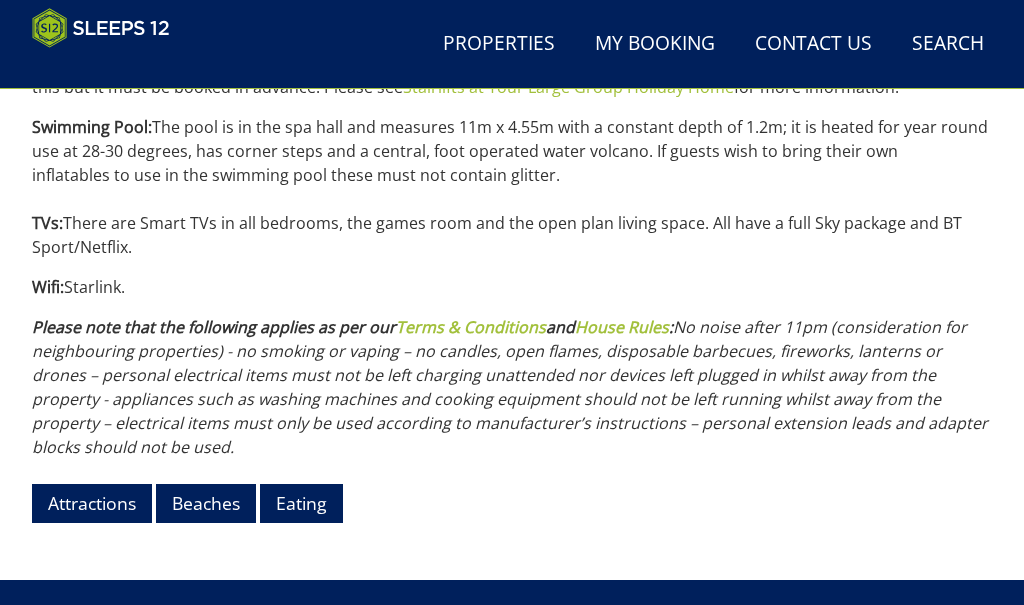 click on "Beaches" at bounding box center [206, 503] 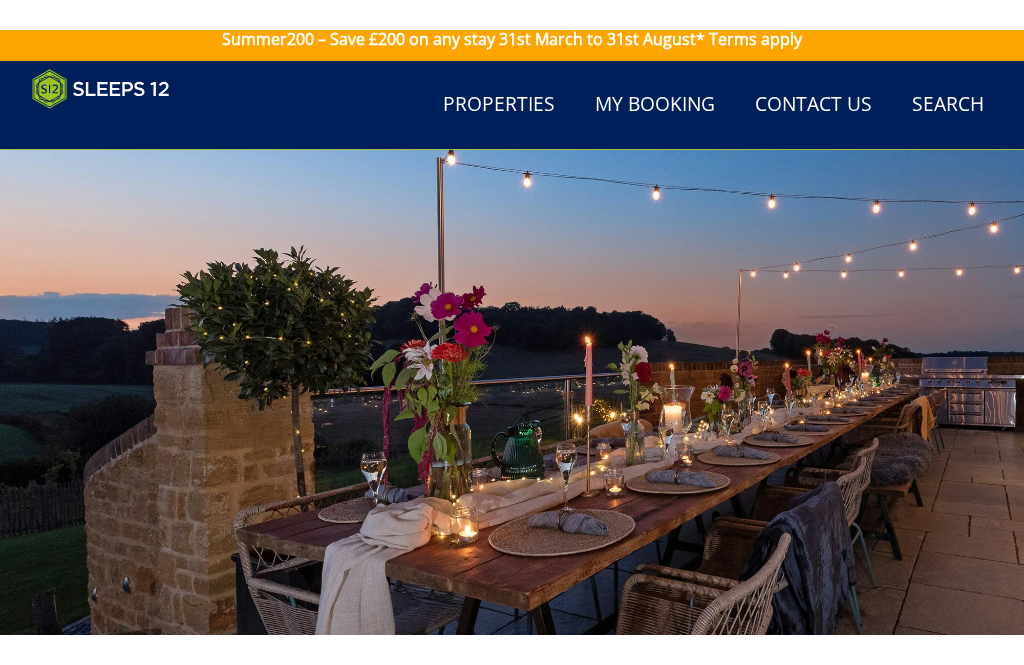 scroll, scrollTop: 0, scrollLeft: 0, axis: both 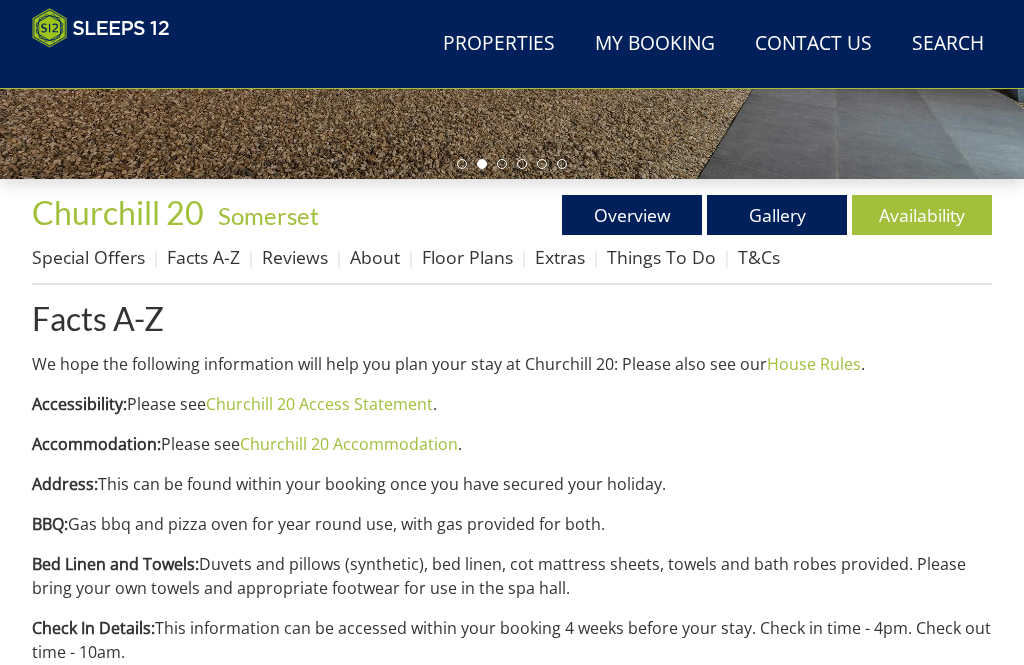 click on "Reviews" at bounding box center (295, 257) 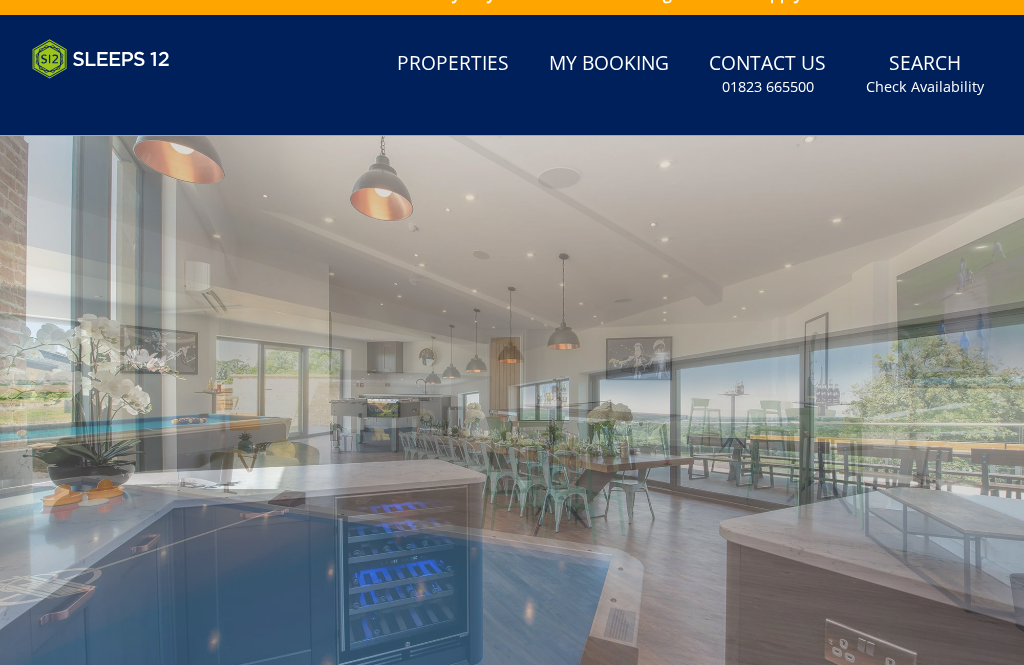 scroll, scrollTop: 30, scrollLeft: 0, axis: vertical 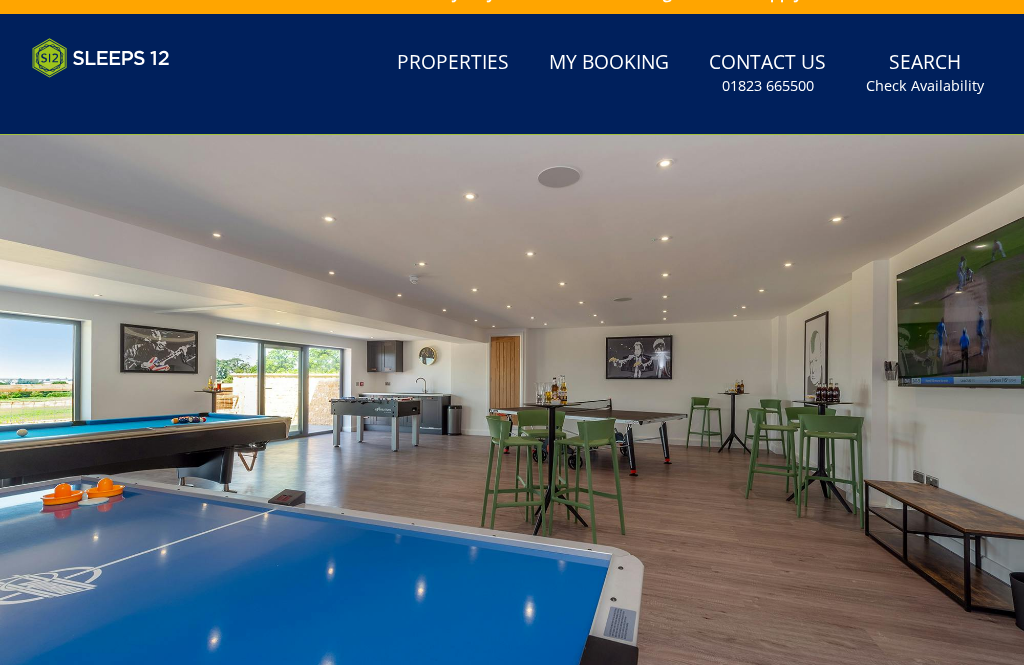 click at bounding box center (512, 421) 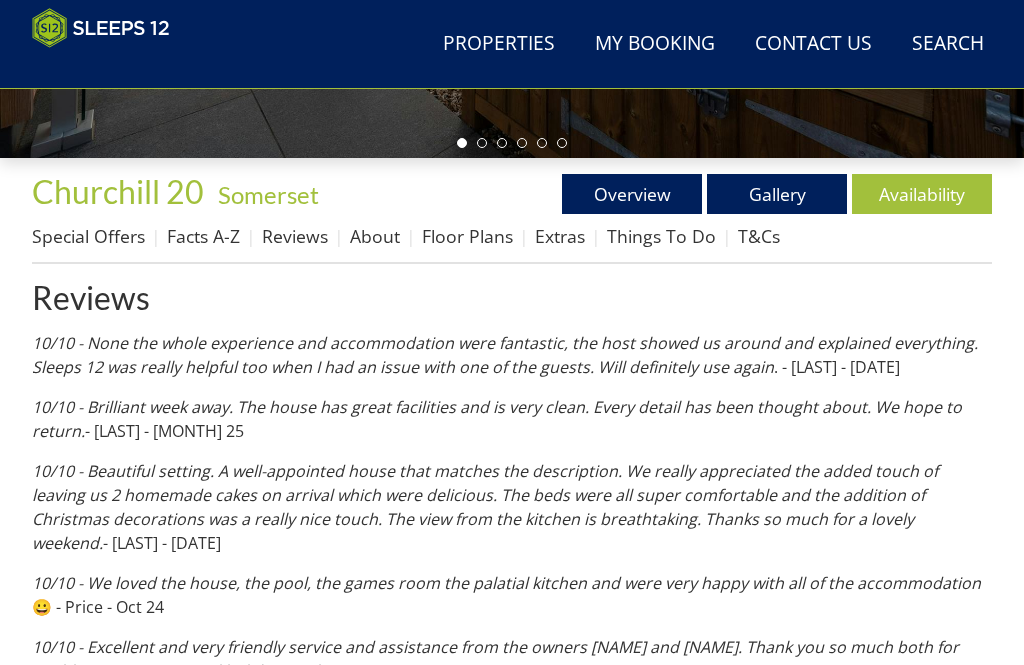 scroll, scrollTop: 514, scrollLeft: 0, axis: vertical 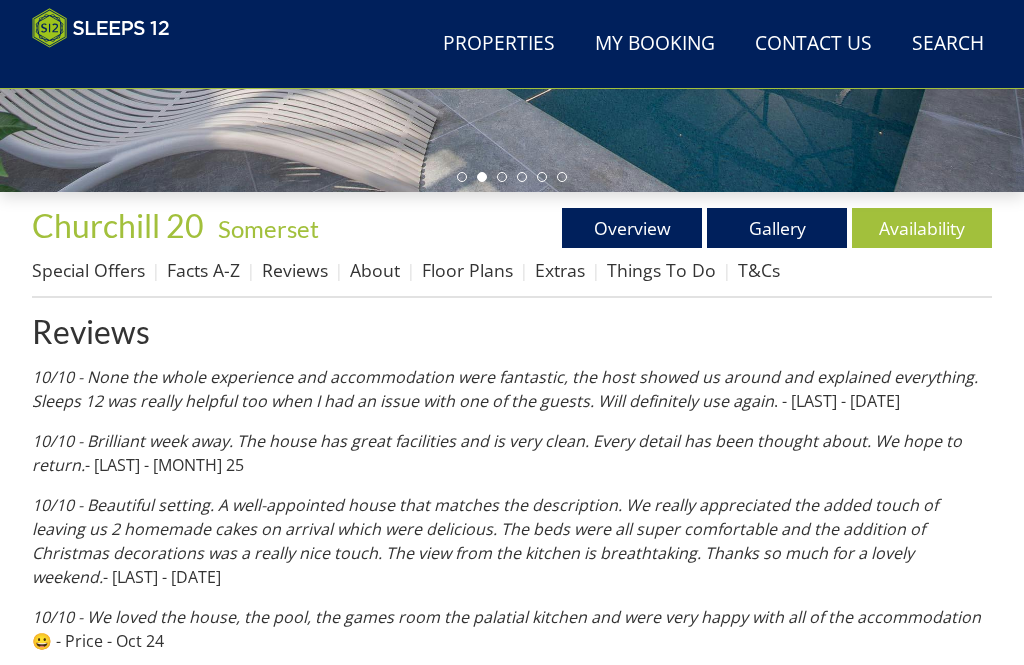 click on "Overview" at bounding box center [632, 228] 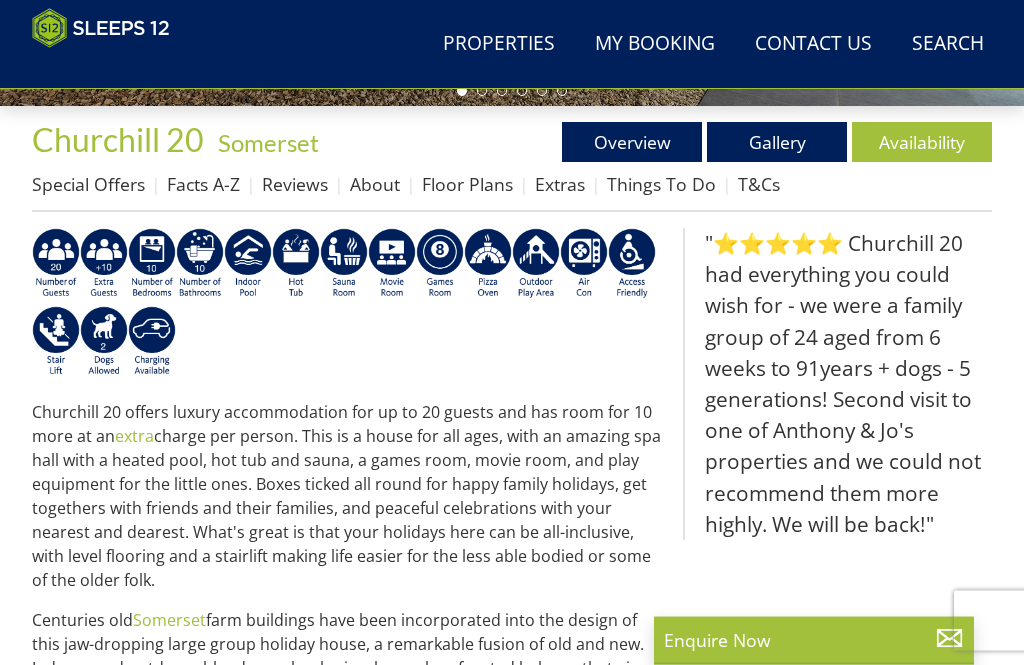 scroll, scrollTop: 600, scrollLeft: 0, axis: vertical 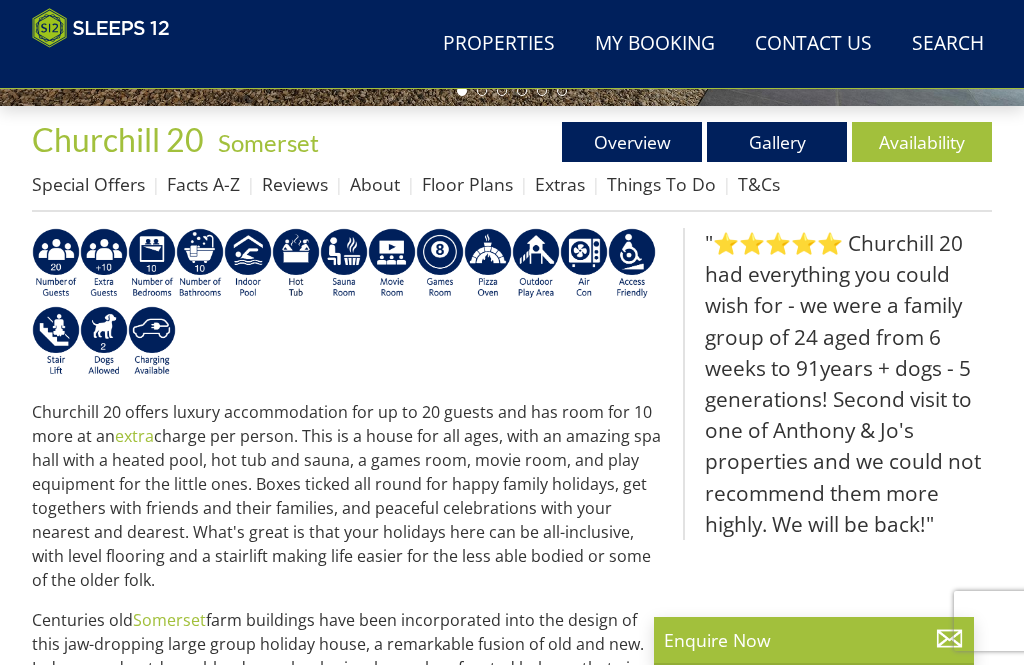 click on "Things To Do" at bounding box center [661, 184] 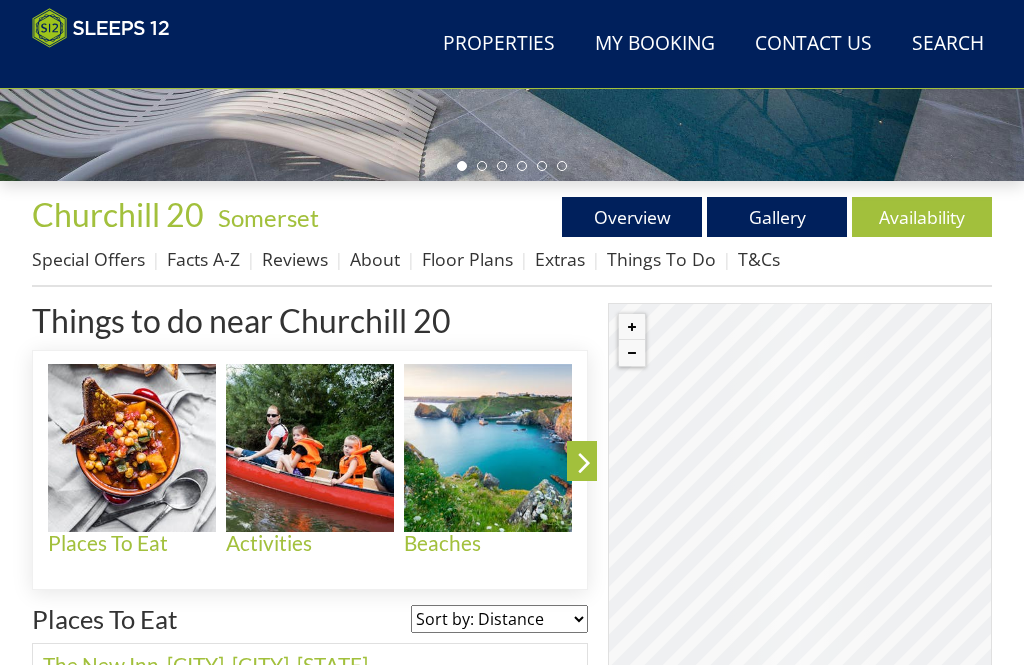 scroll, scrollTop: 523, scrollLeft: 0, axis: vertical 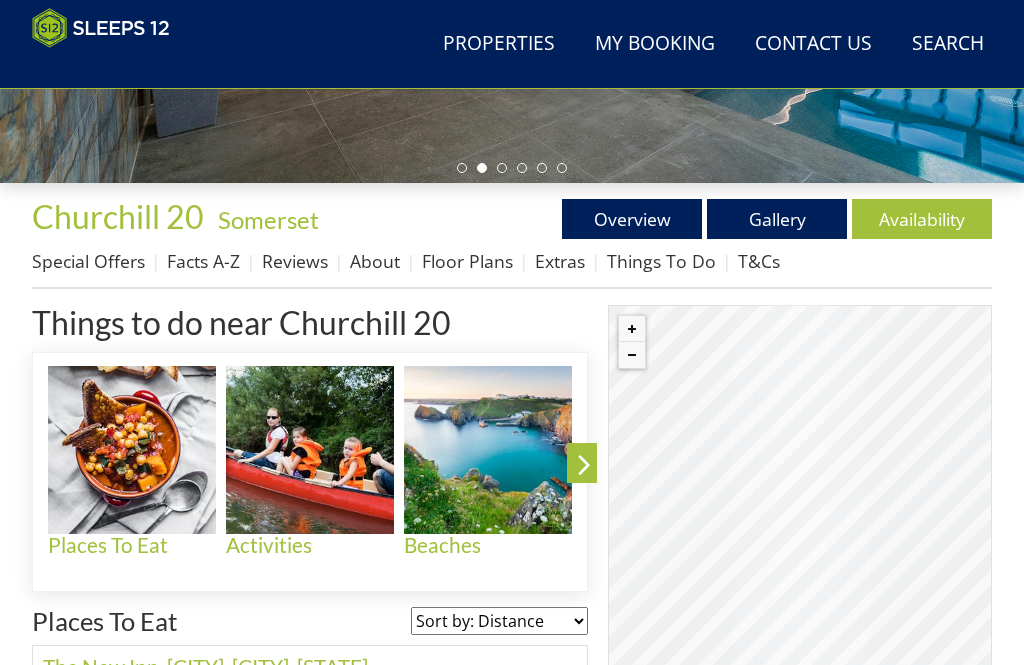 click at bounding box center [488, 450] 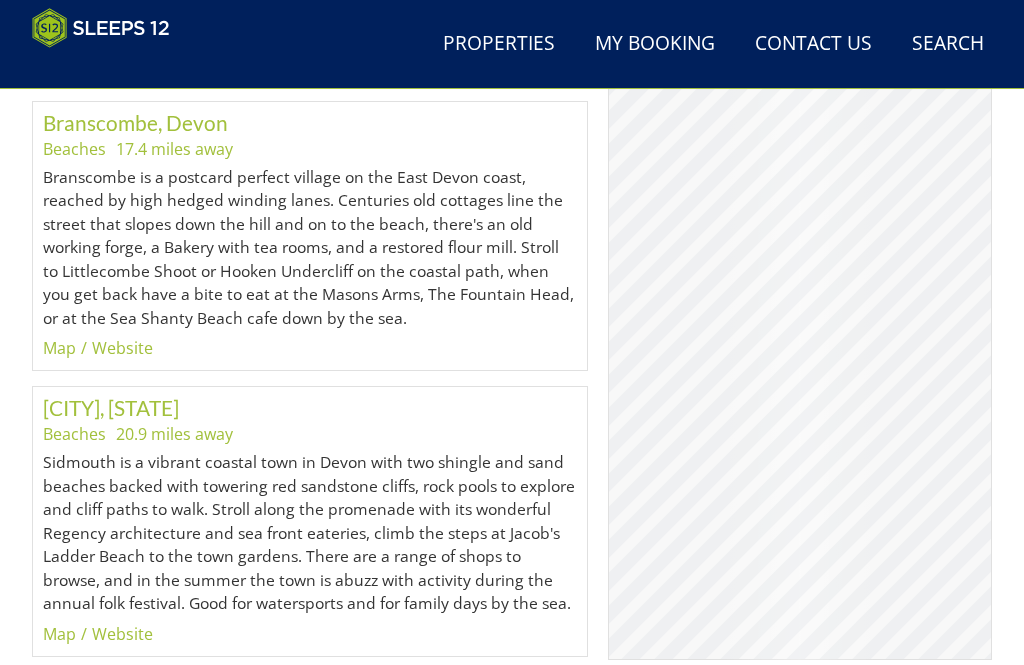 scroll, scrollTop: 3149, scrollLeft: 0, axis: vertical 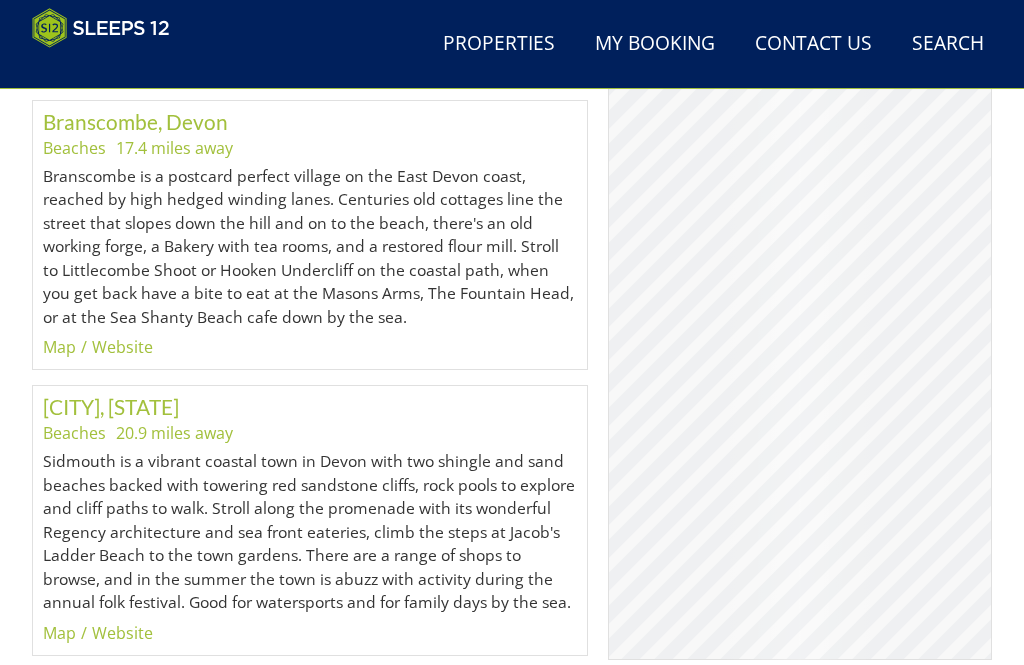 click on "© MapTiler   © OpenStreetMap contributors" at bounding box center [800, 335] 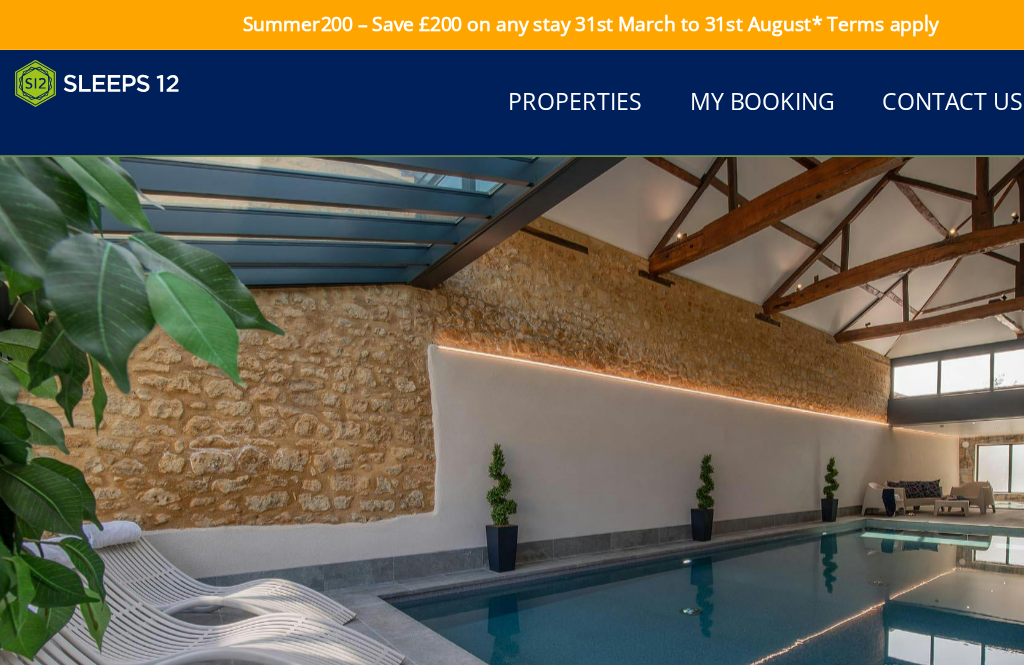 scroll, scrollTop: 0, scrollLeft: 0, axis: both 